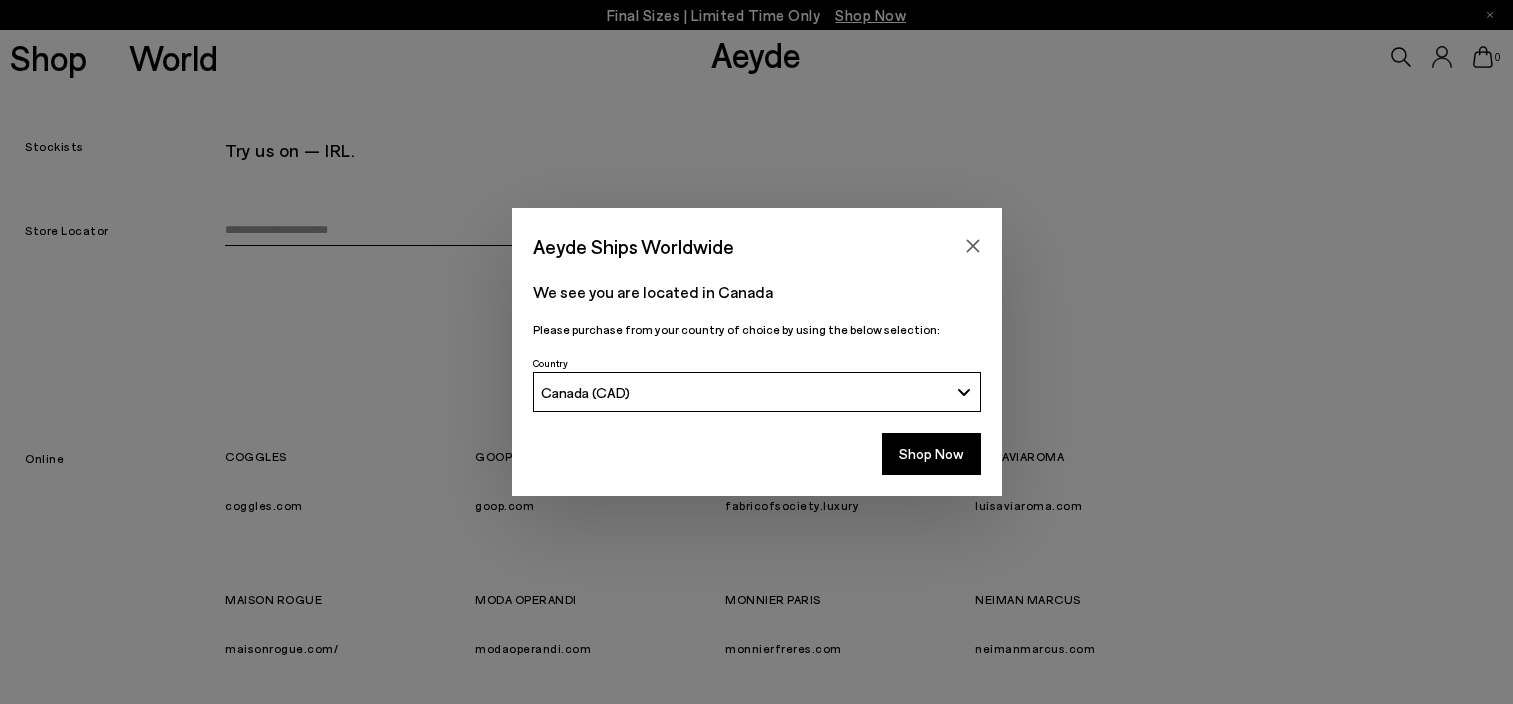 scroll, scrollTop: 0, scrollLeft: 0, axis: both 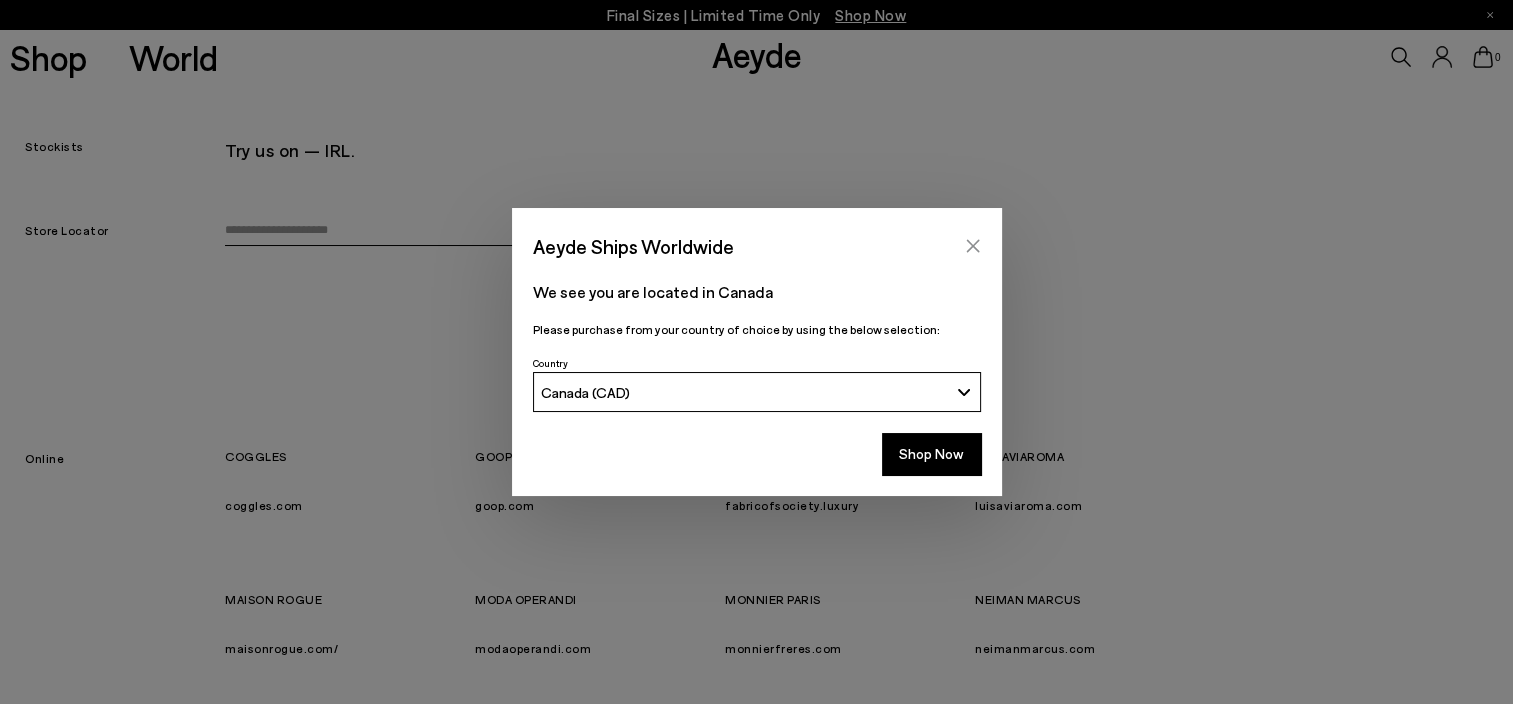 click at bounding box center [973, 246] 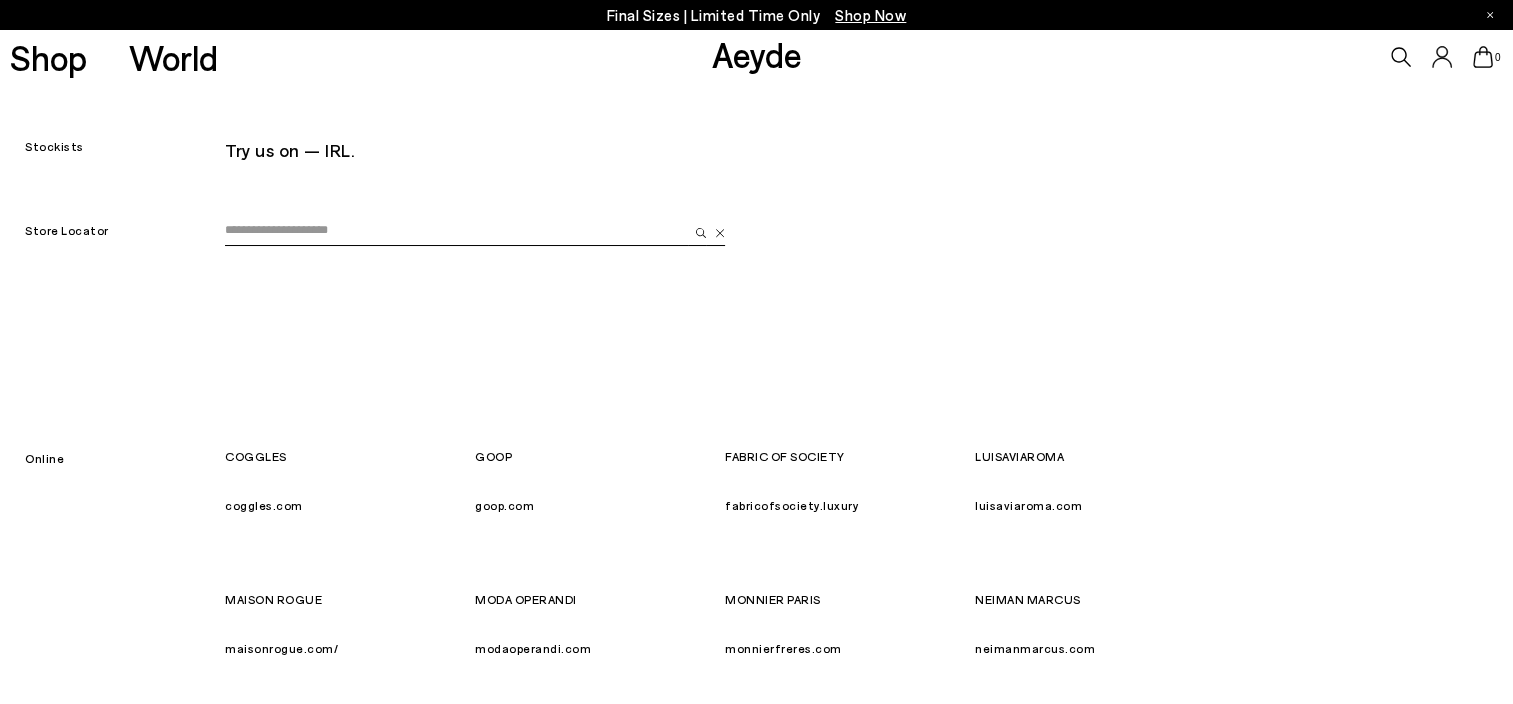 click on "Shop" at bounding box center (48, 57) 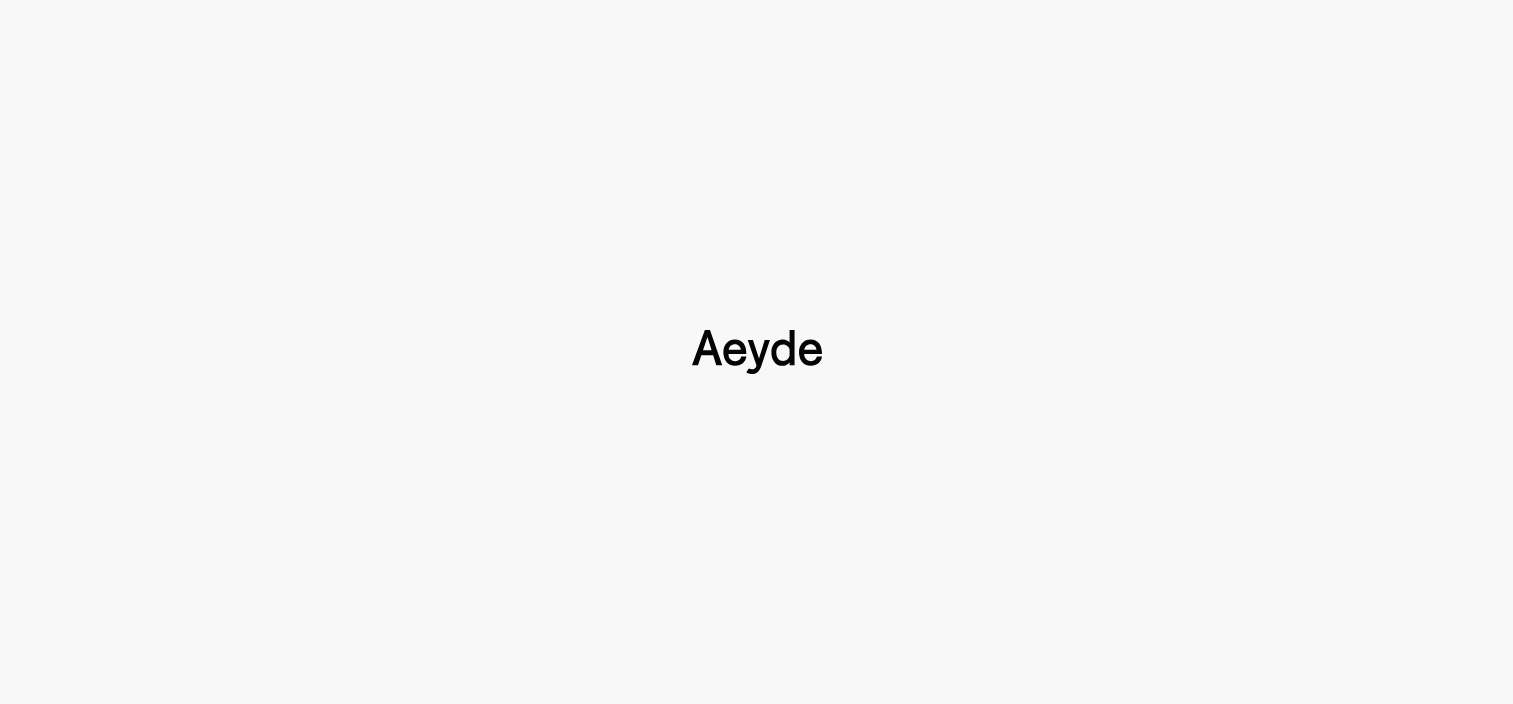 type 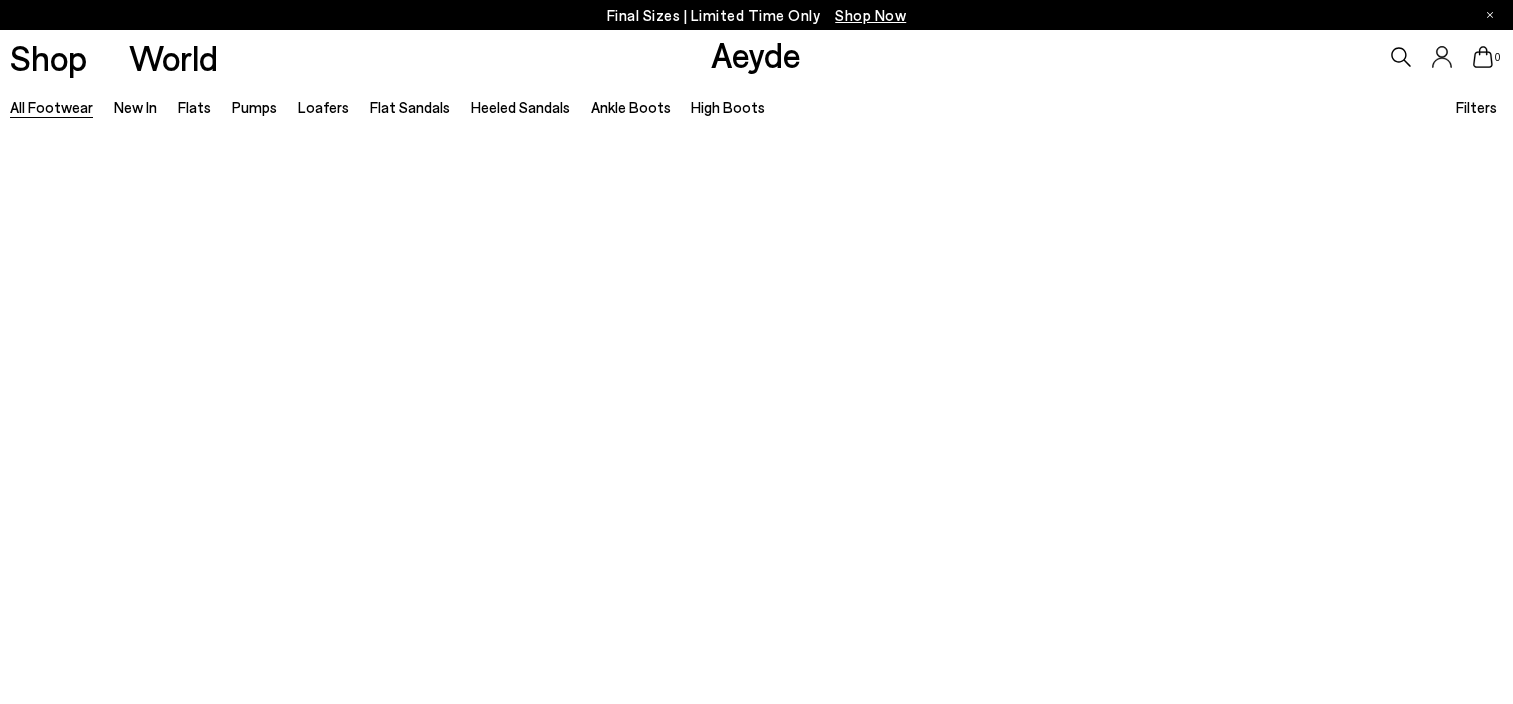 scroll, scrollTop: 0, scrollLeft: 0, axis: both 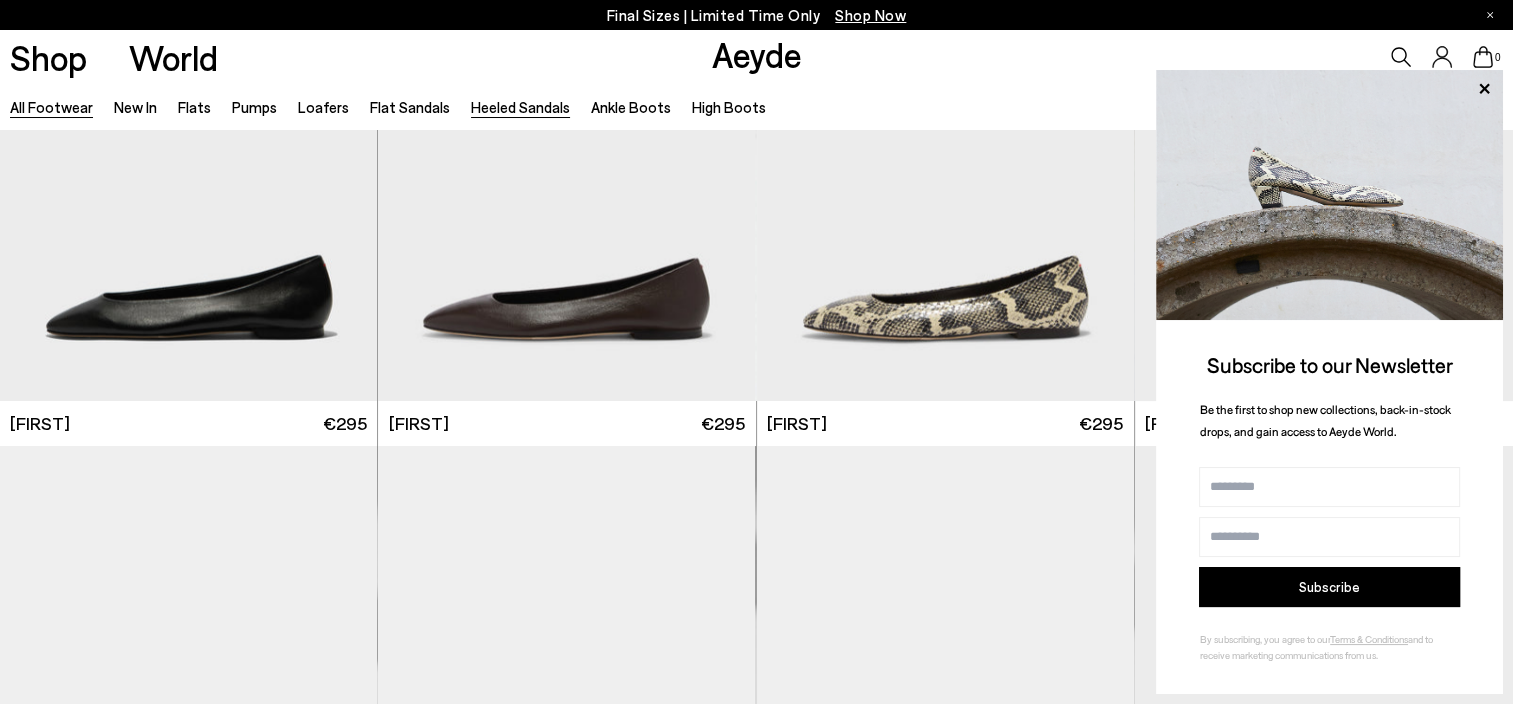 click on "Heeled Sandals" at bounding box center [520, 107] 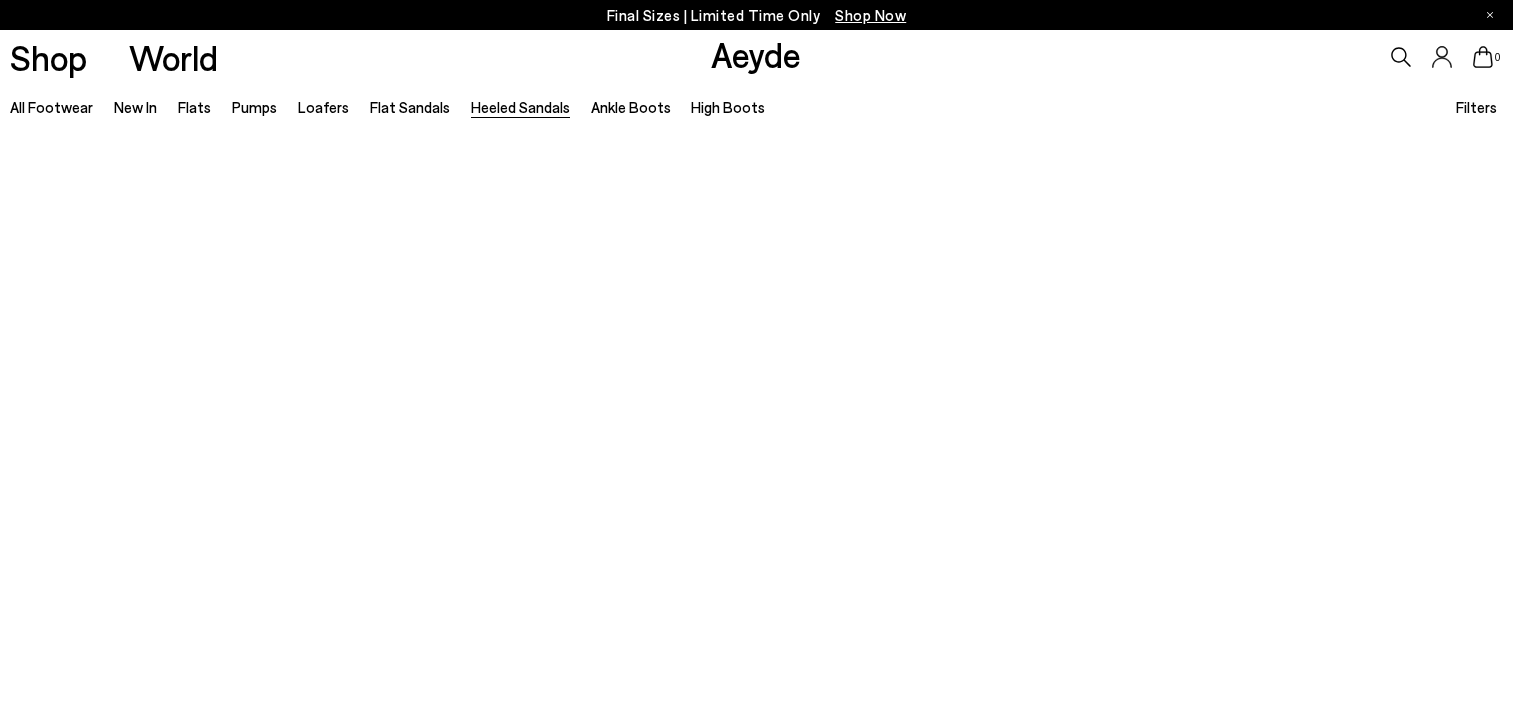 scroll, scrollTop: 0, scrollLeft: 0, axis: both 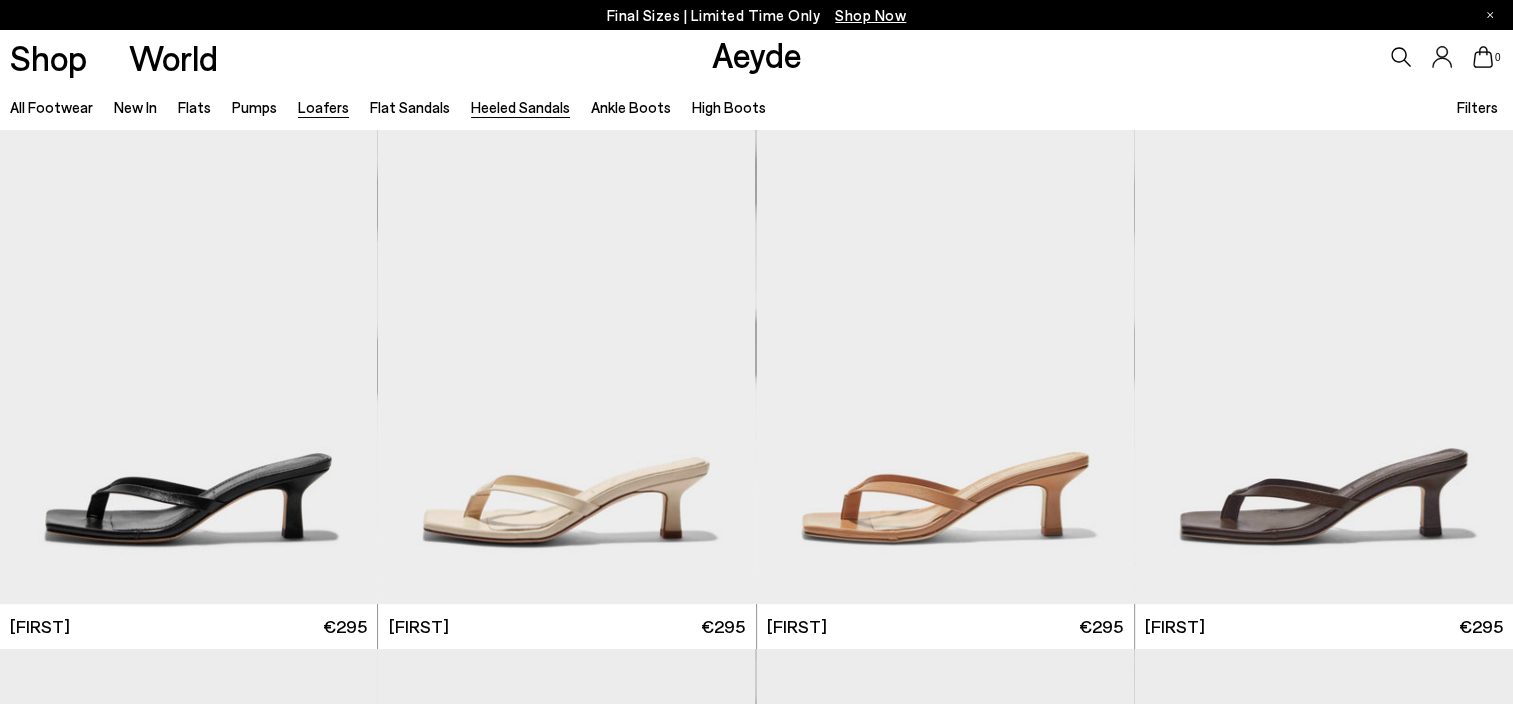 click on "Loafers" at bounding box center (323, 107) 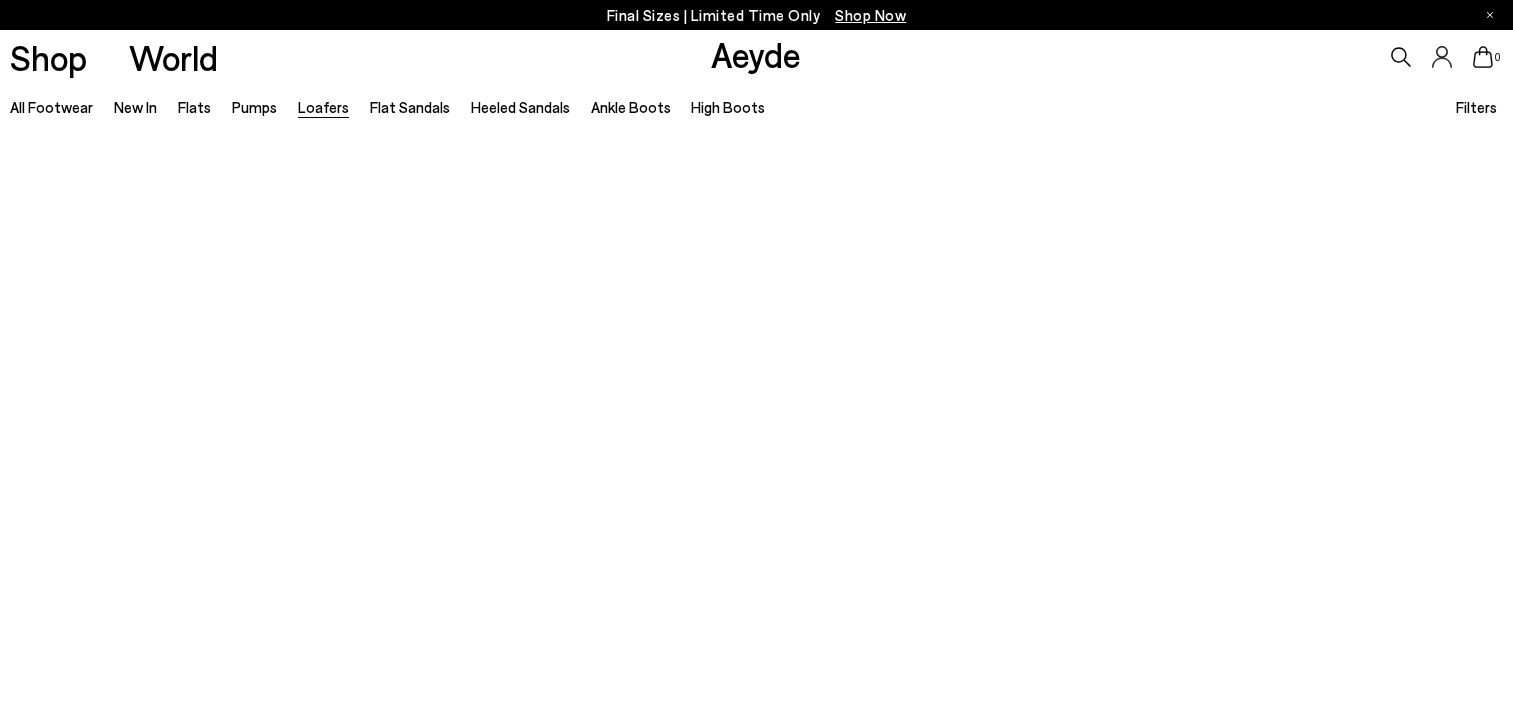 scroll, scrollTop: 0, scrollLeft: 0, axis: both 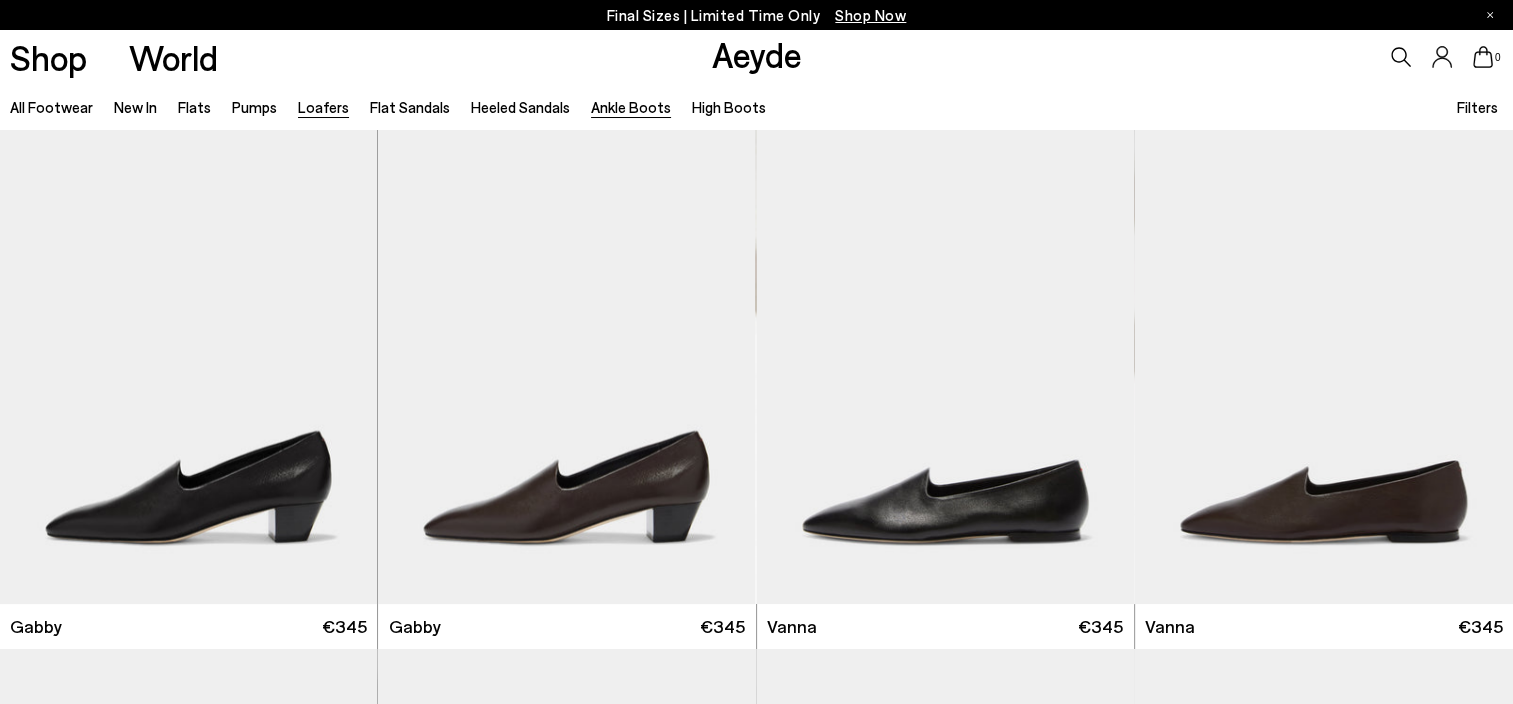 click on "Ankle Boots" at bounding box center [631, 107] 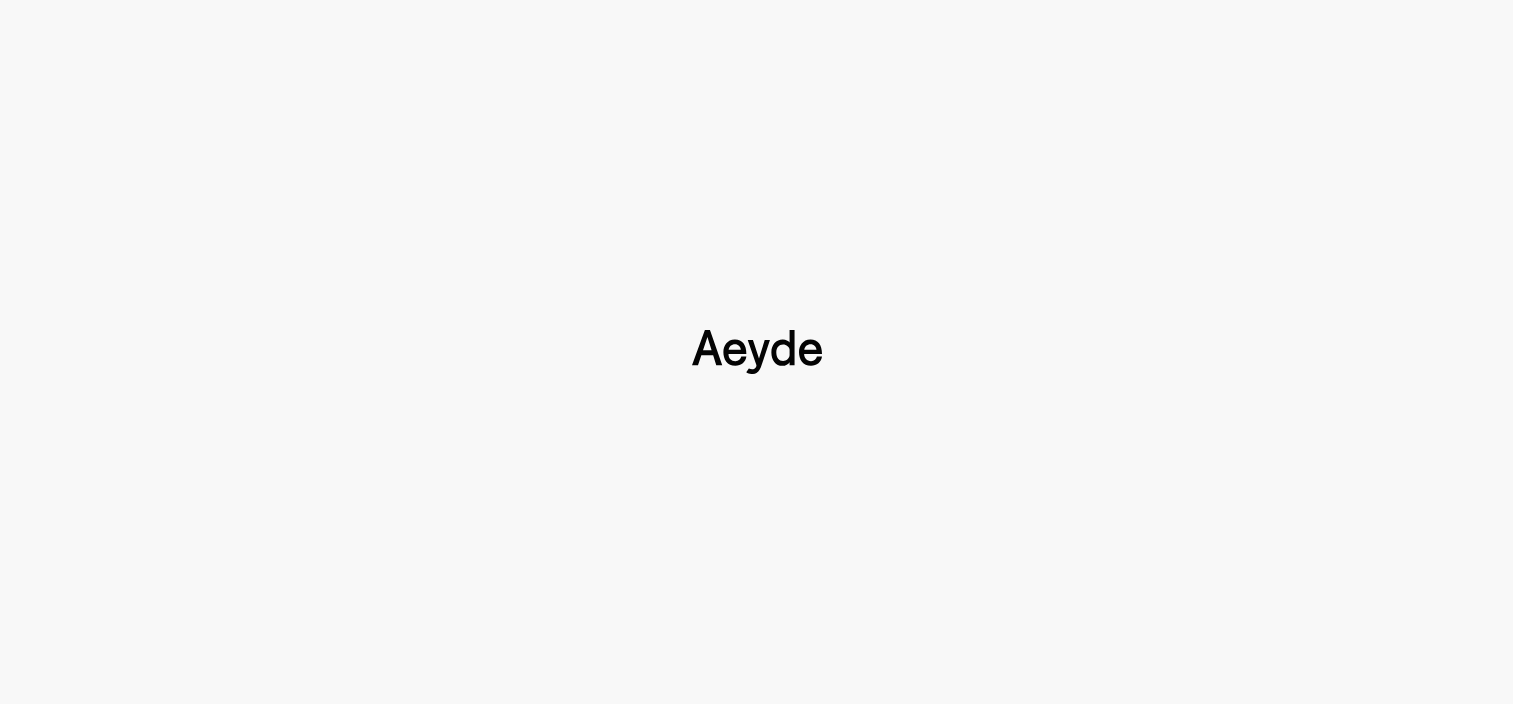 type 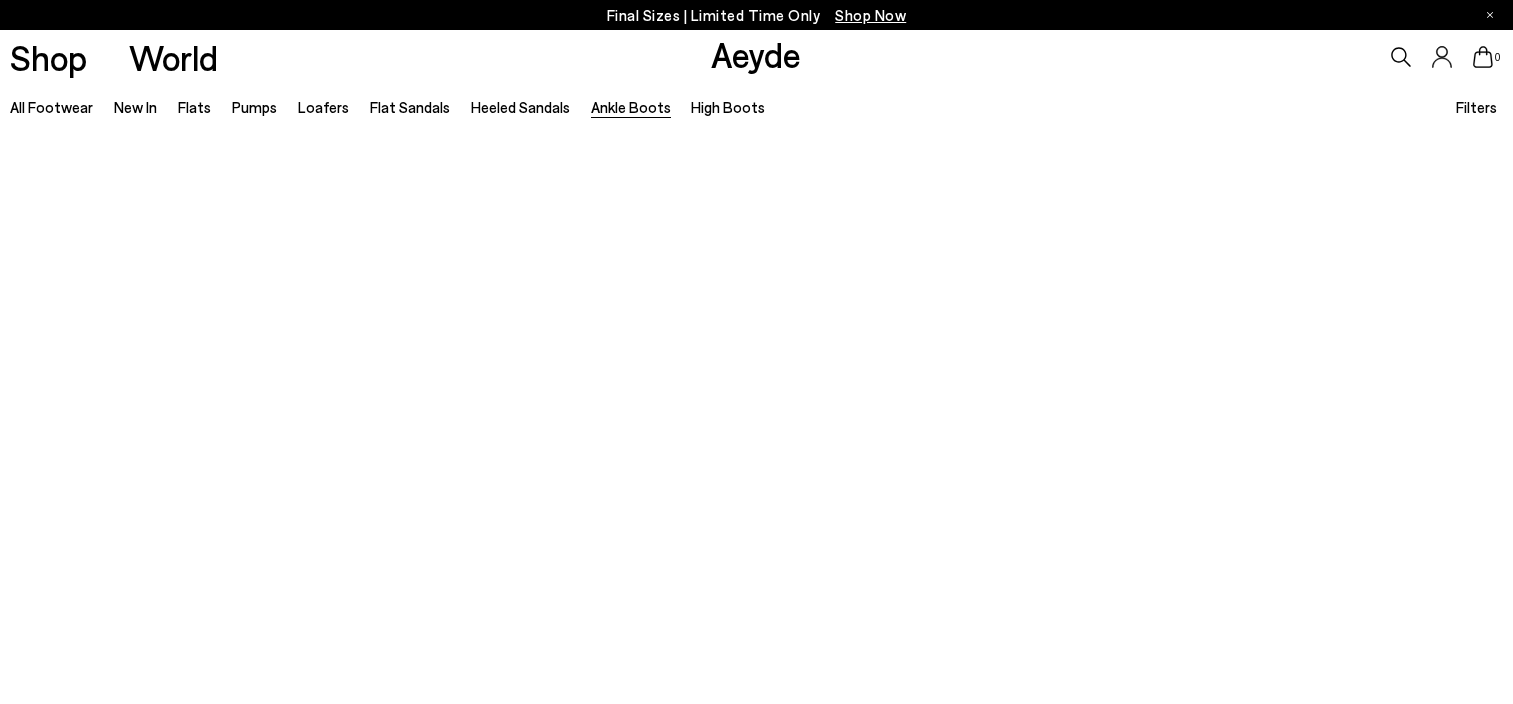 scroll, scrollTop: 0, scrollLeft: 0, axis: both 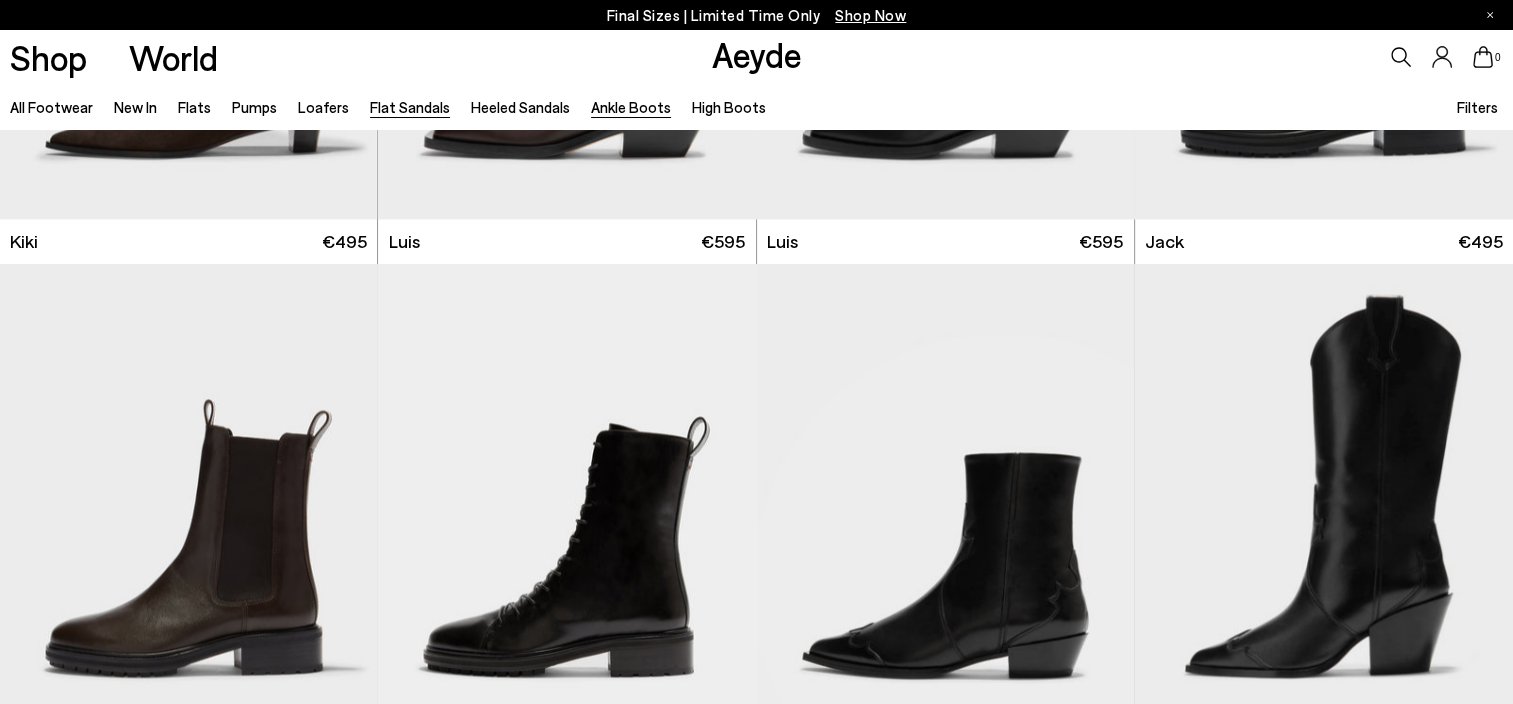 click on "Flat Sandals" at bounding box center [410, 107] 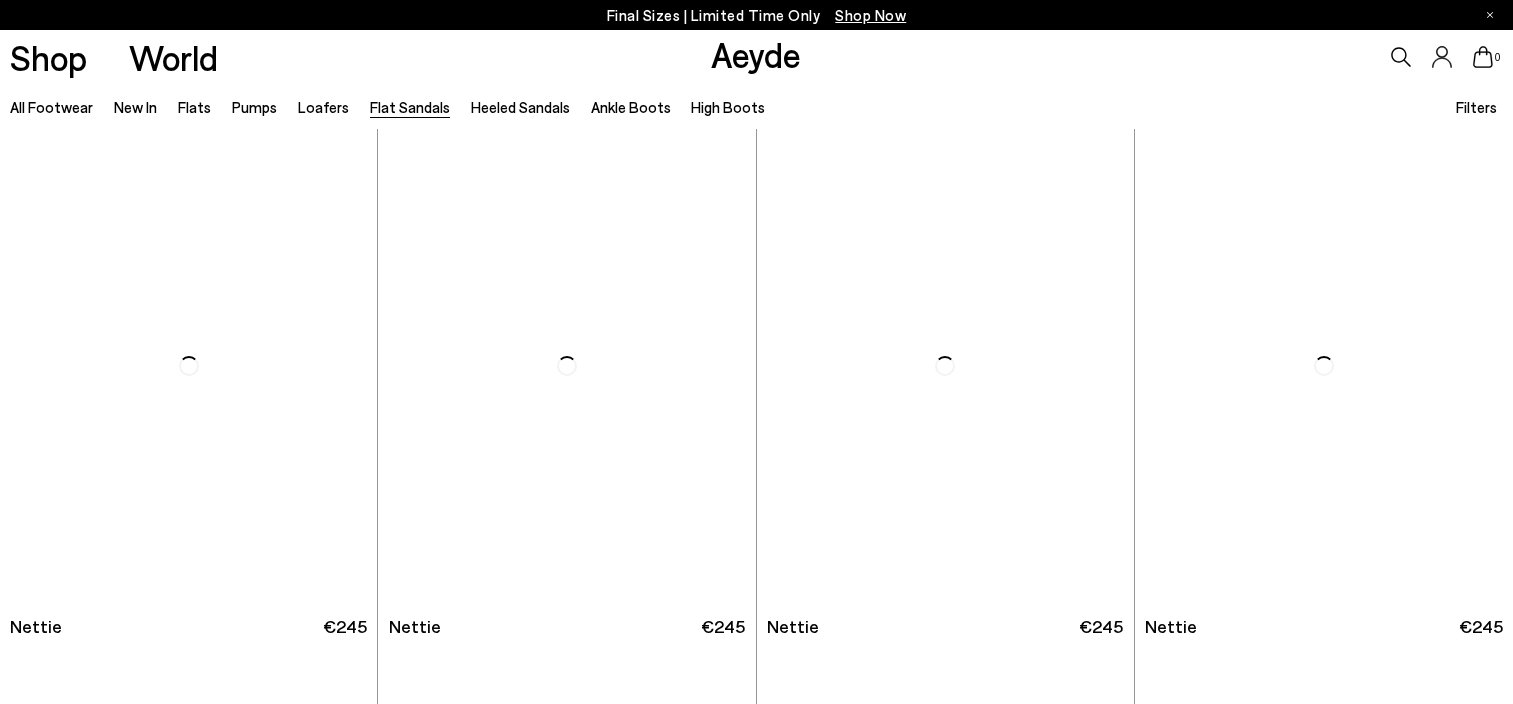 scroll, scrollTop: 0, scrollLeft: 0, axis: both 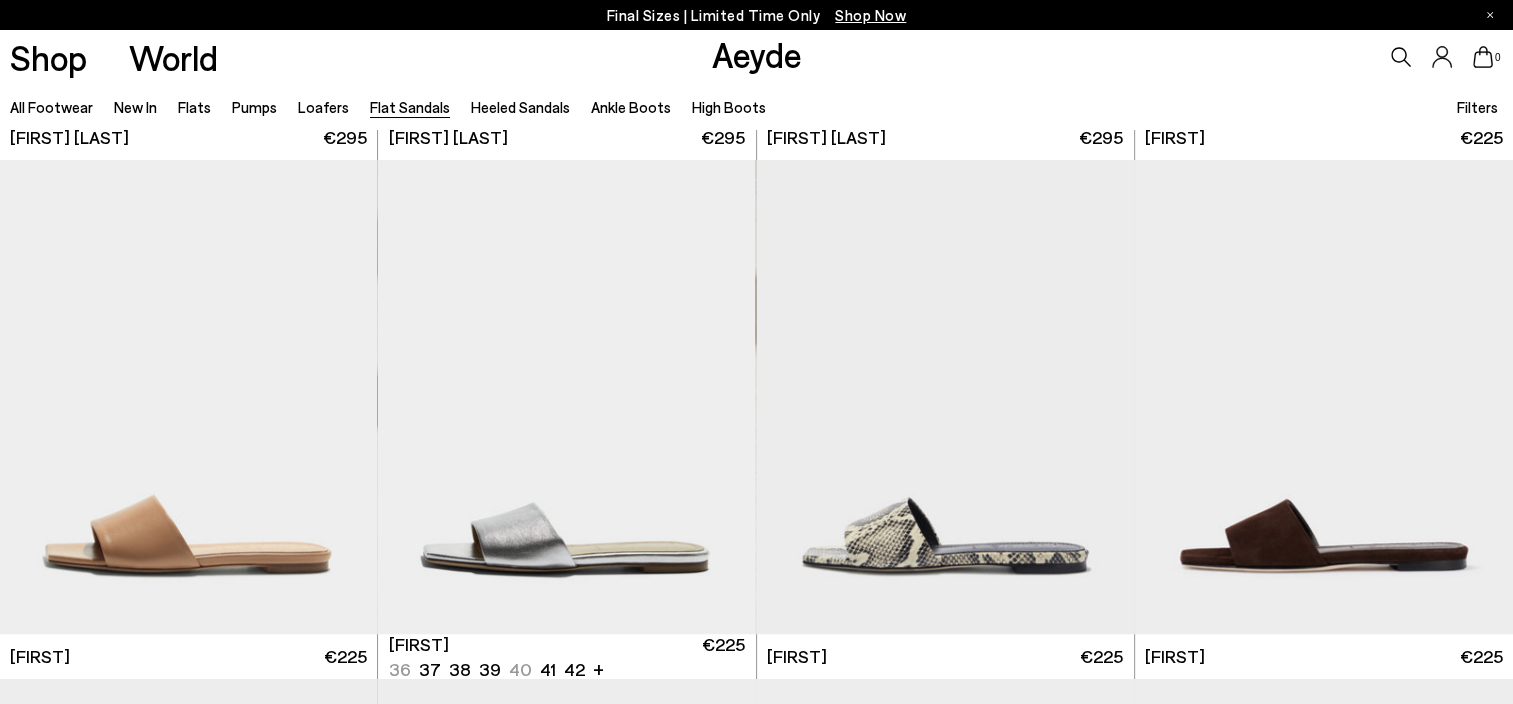click on "Pumps" at bounding box center (254, 107) 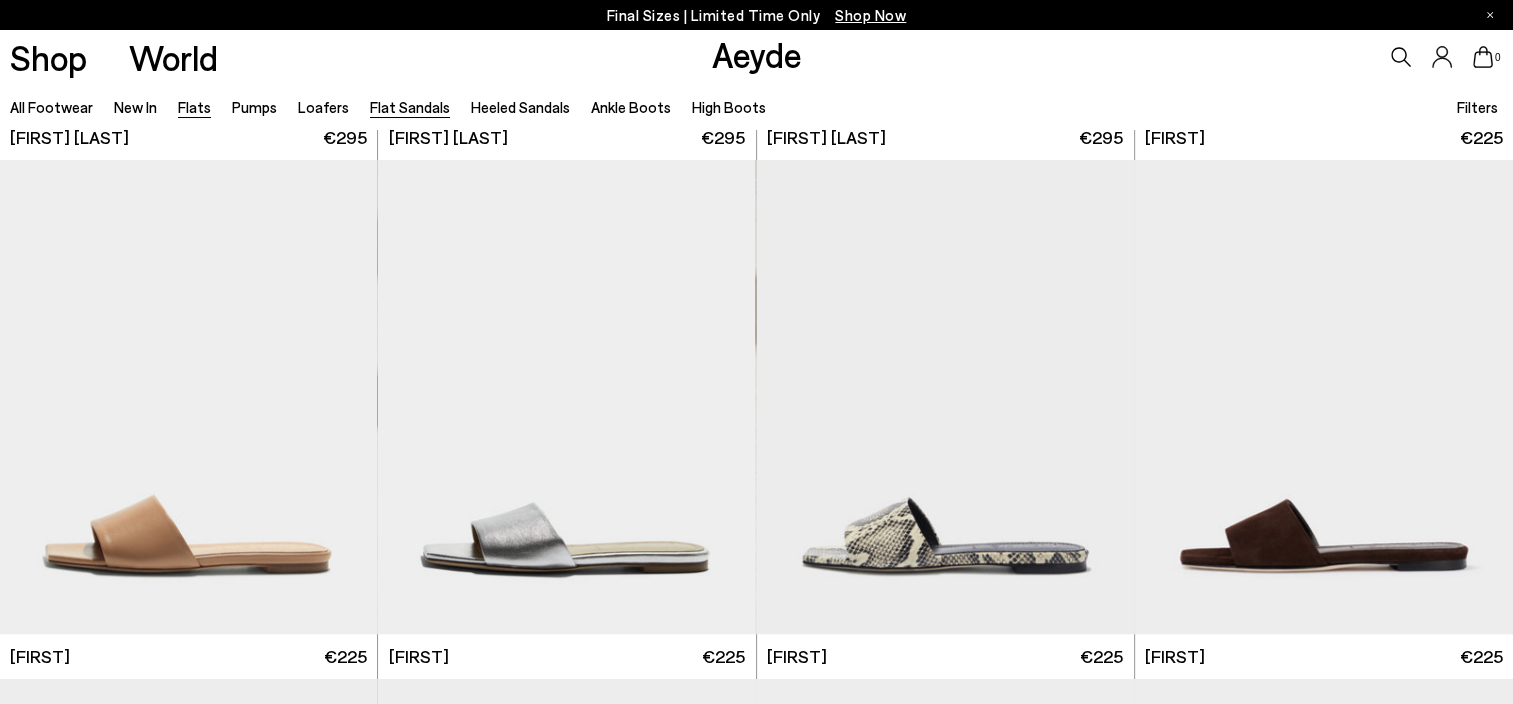 click on "Pumps" at bounding box center (254, 107) 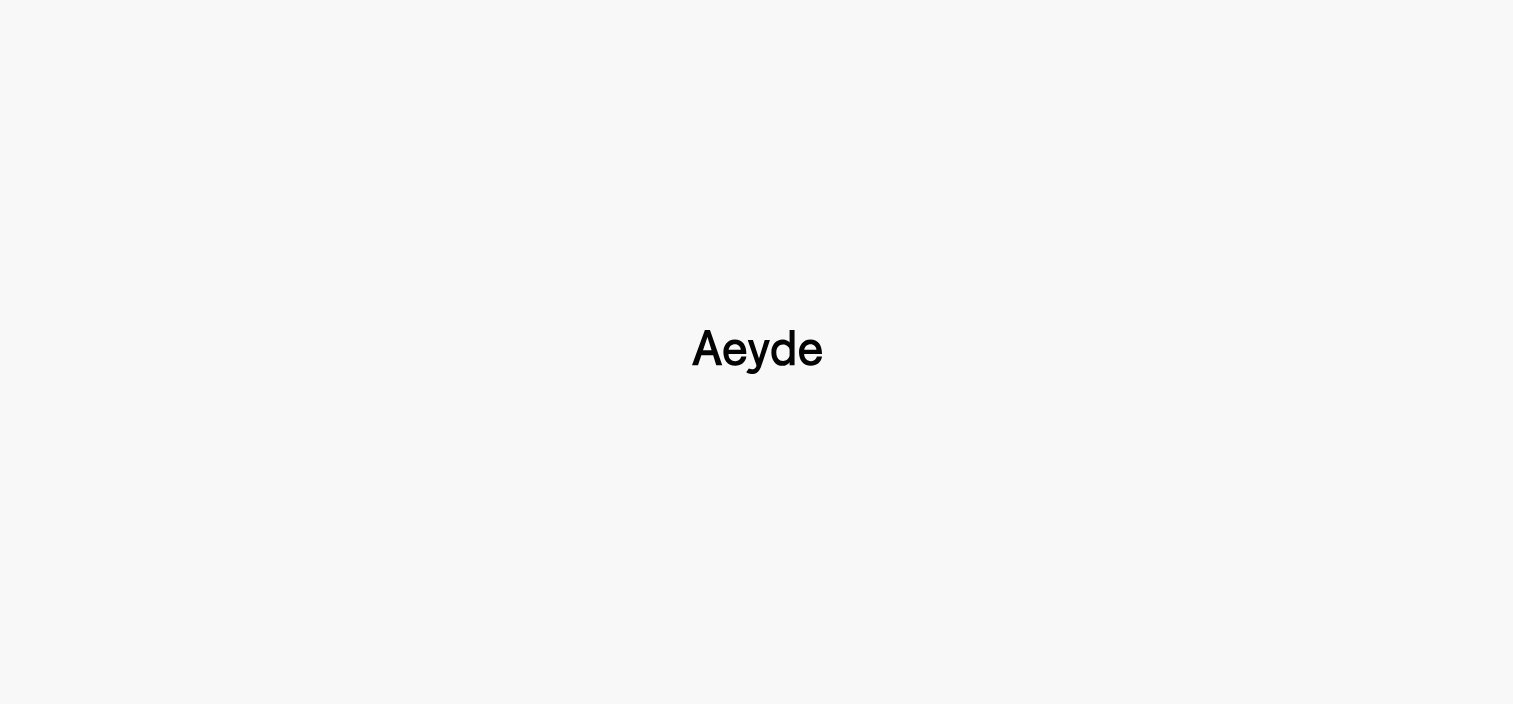 scroll, scrollTop: 0, scrollLeft: 0, axis: both 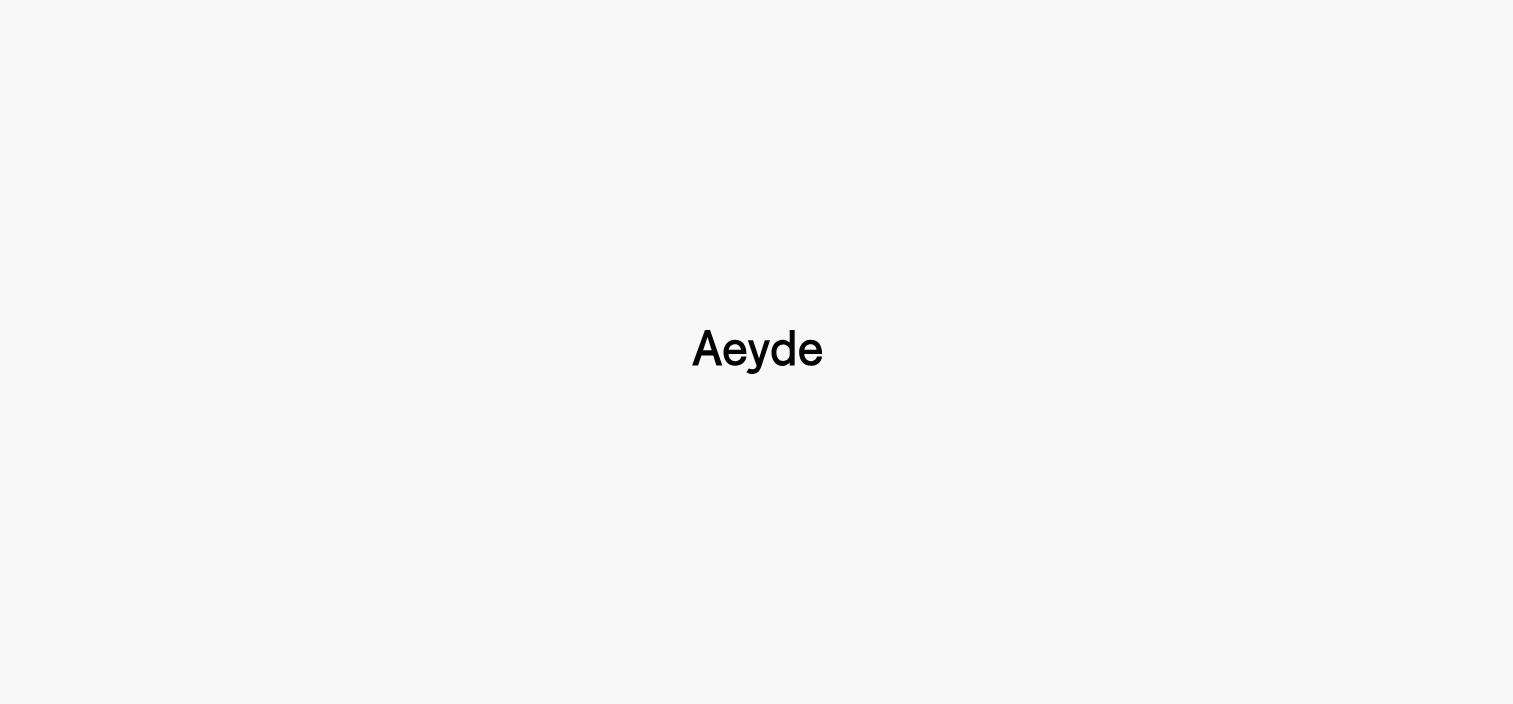 type 